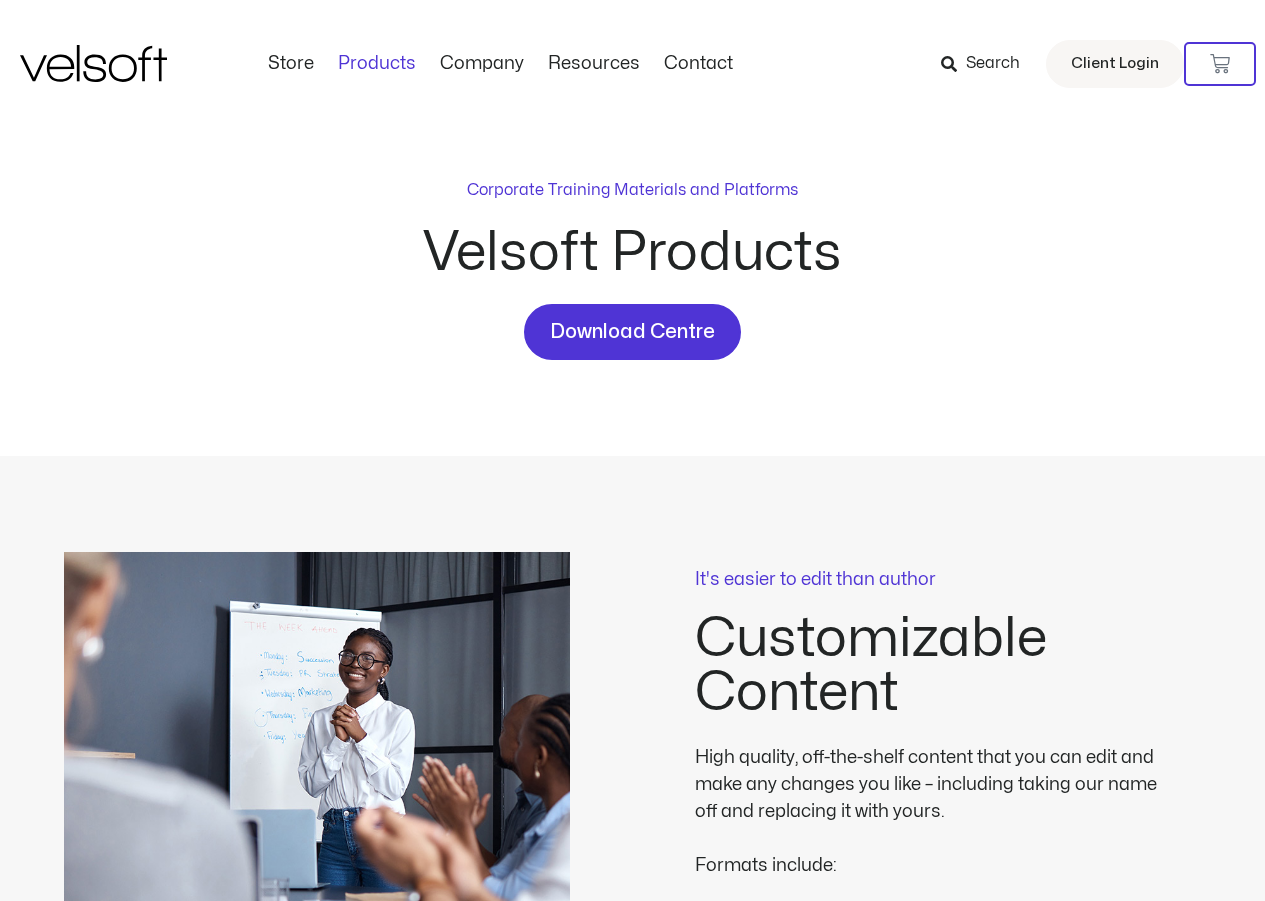 scroll, scrollTop: 0, scrollLeft: 0, axis: both 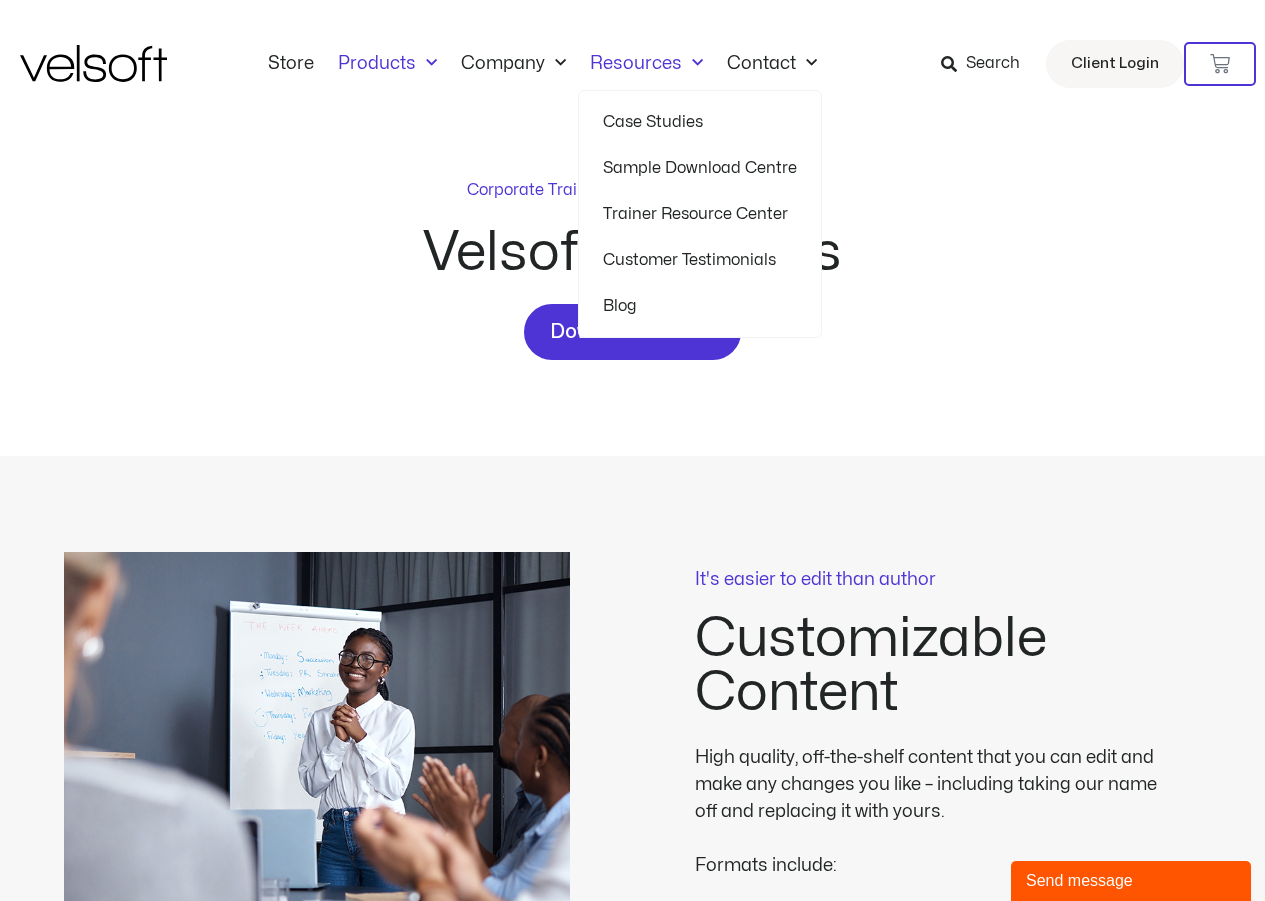 click 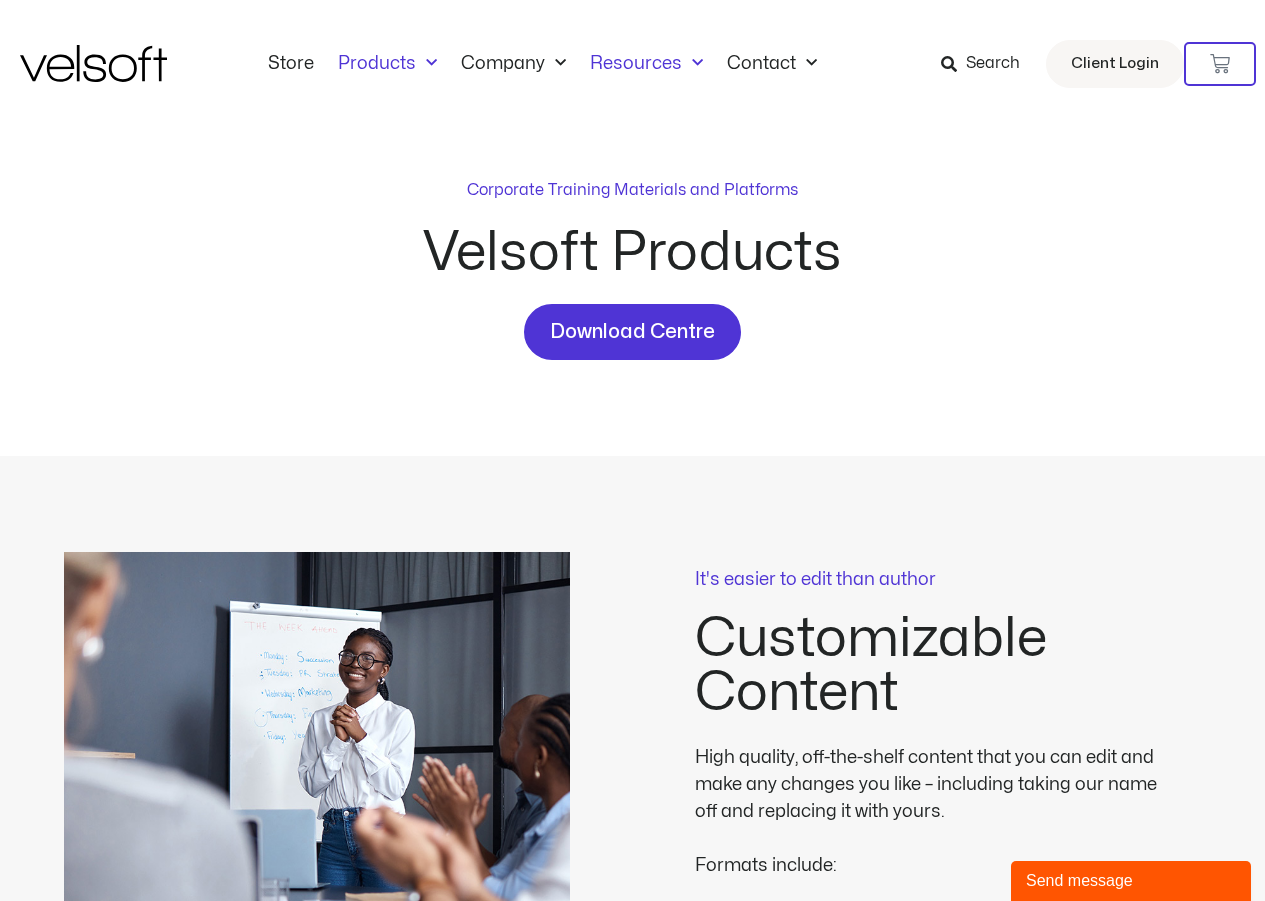 click 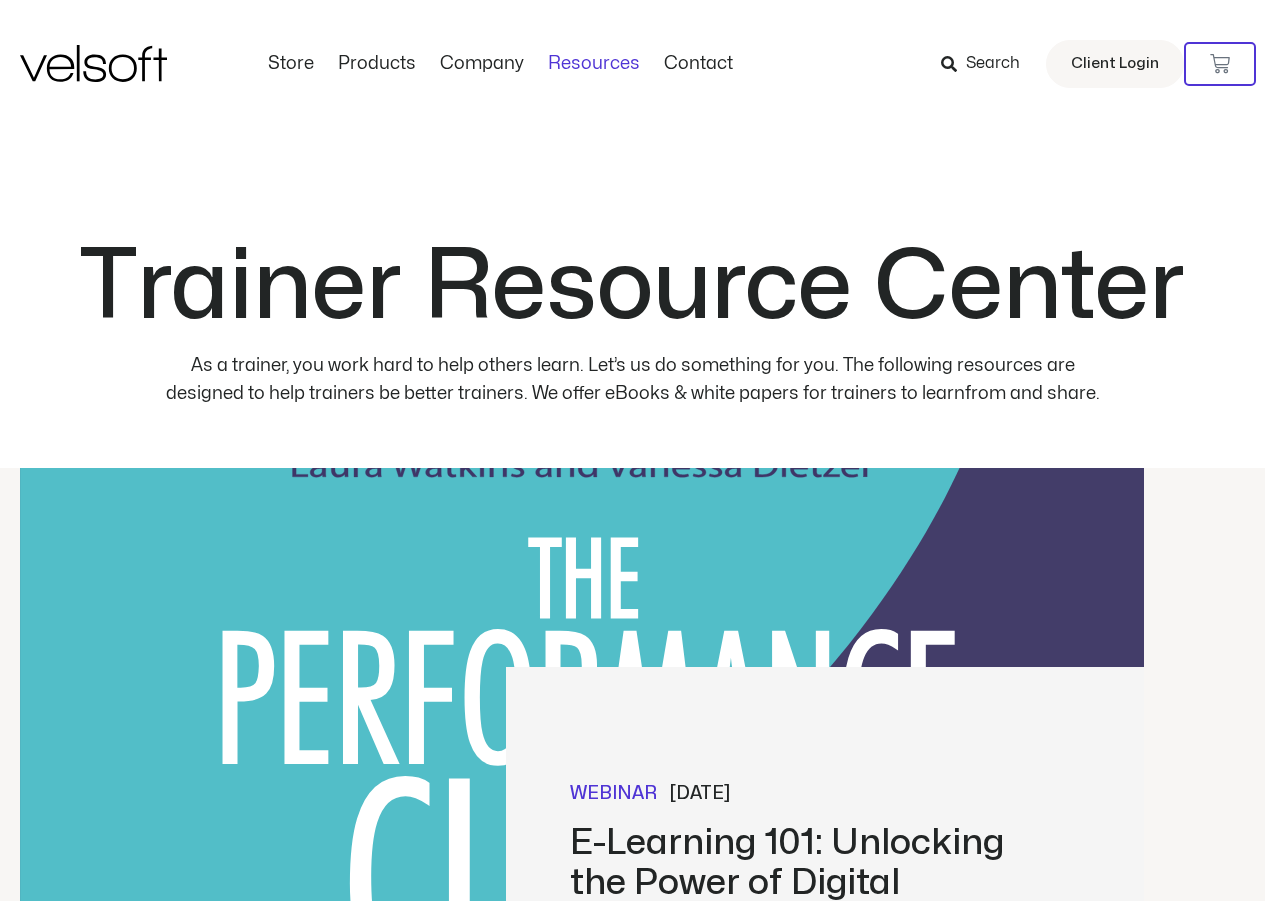scroll, scrollTop: 0, scrollLeft: 0, axis: both 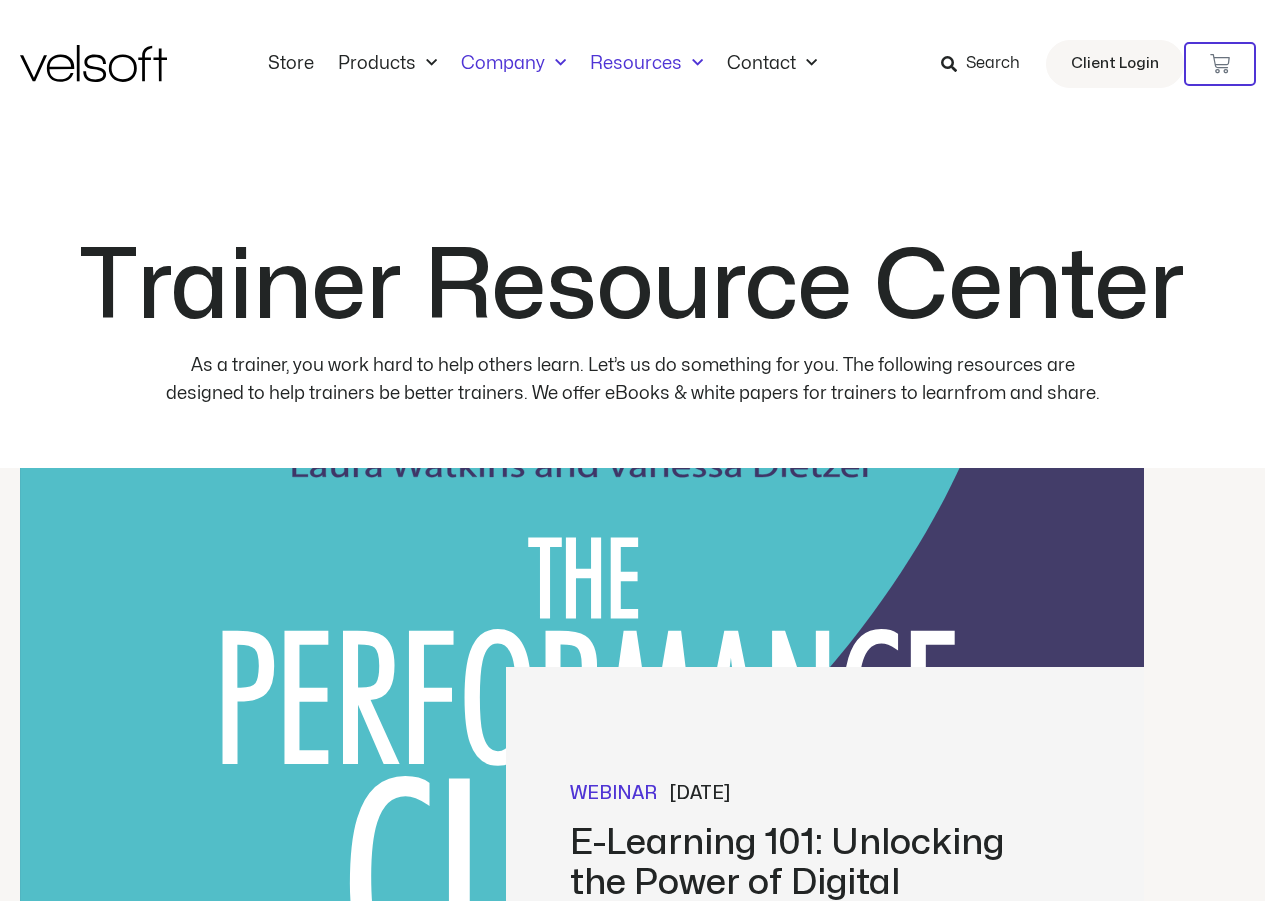 click 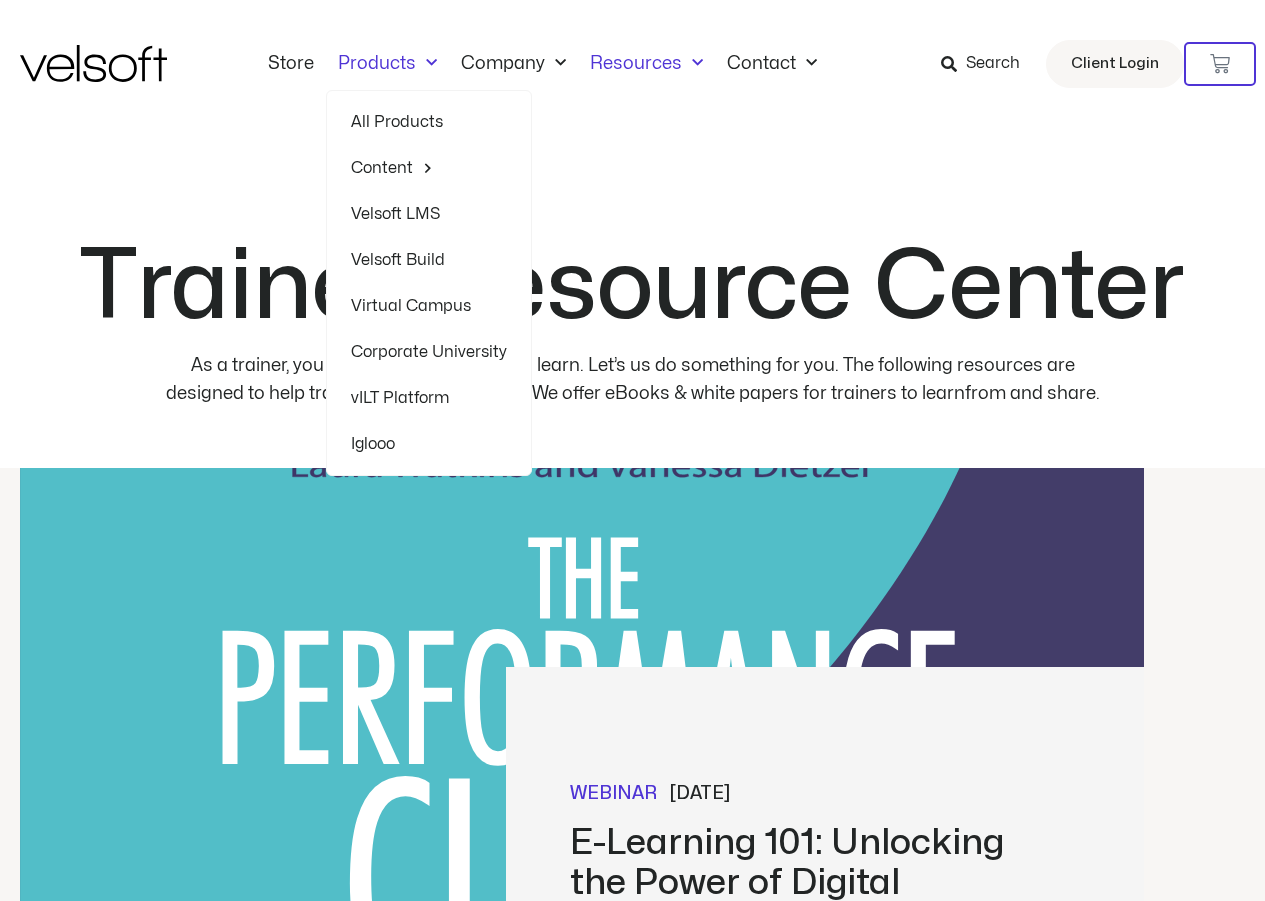 click on "Products" 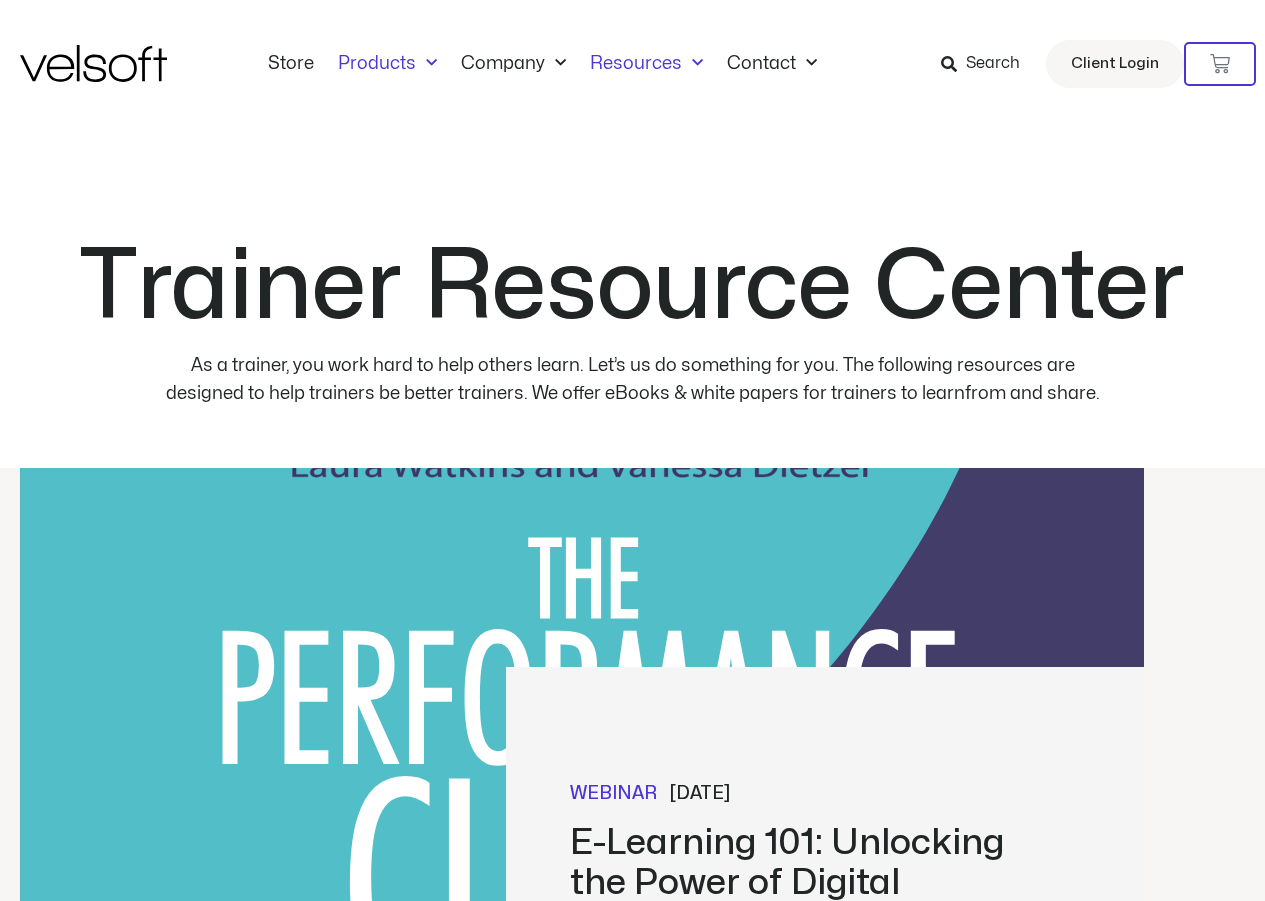 click on "Products" 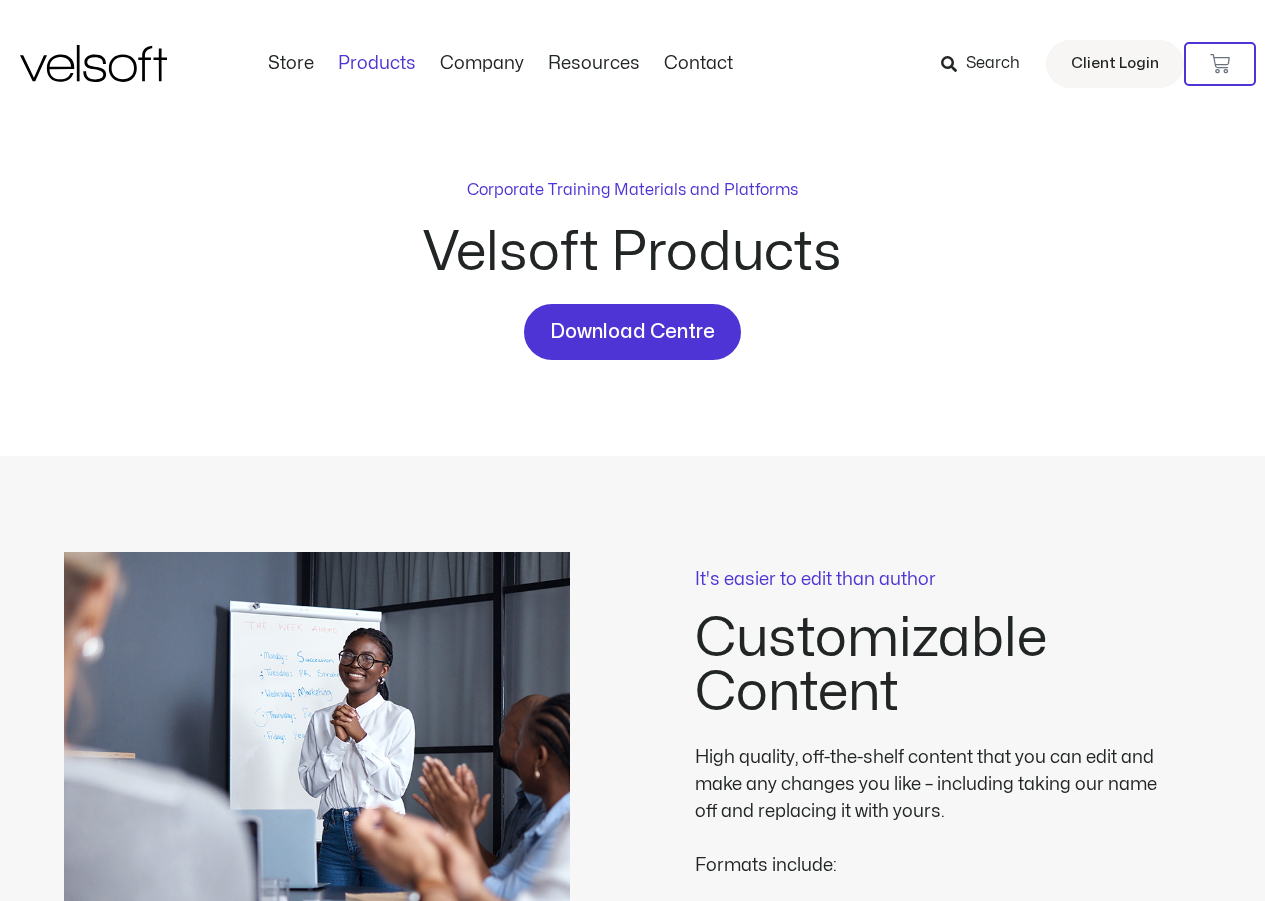 scroll, scrollTop: 0, scrollLeft: 0, axis: both 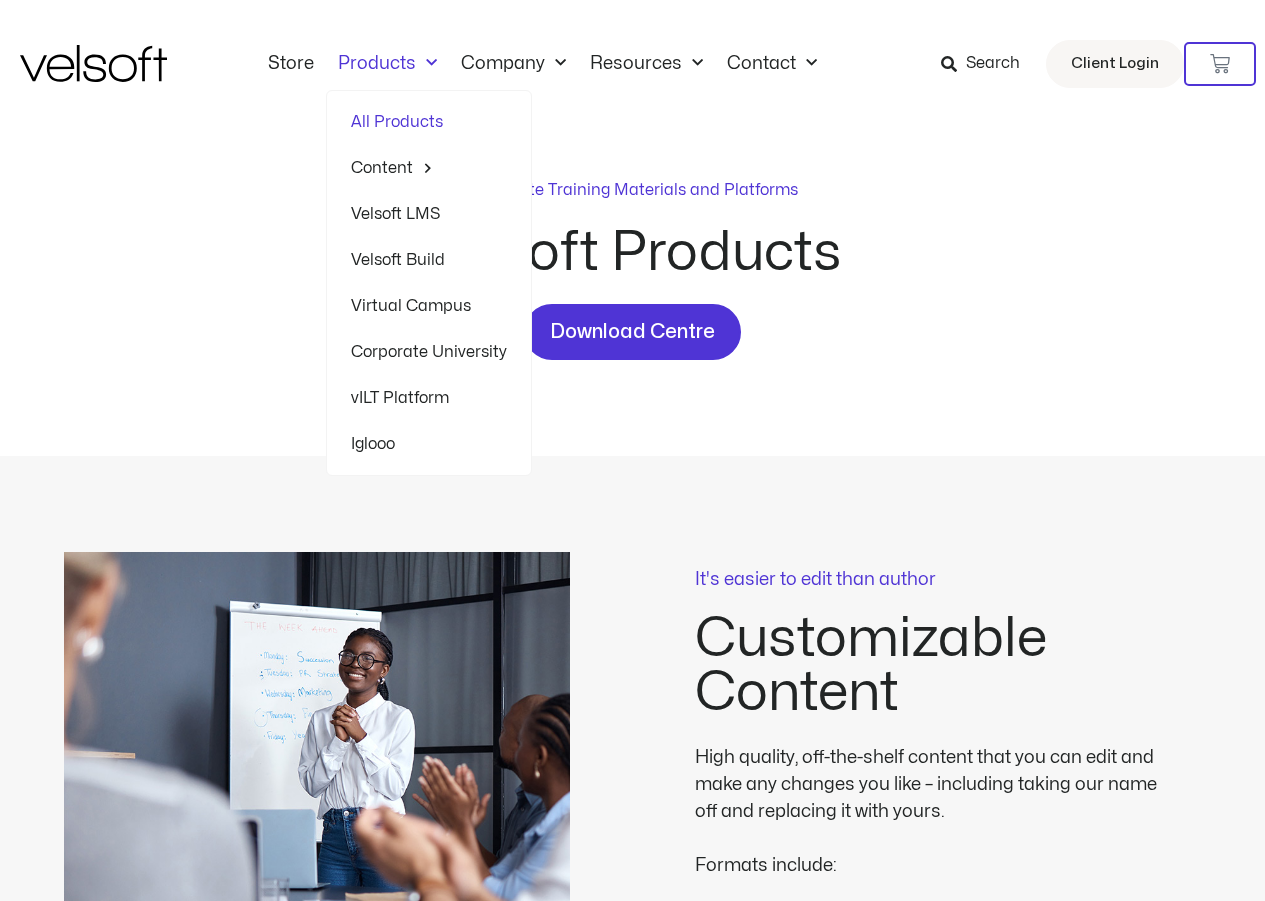 click 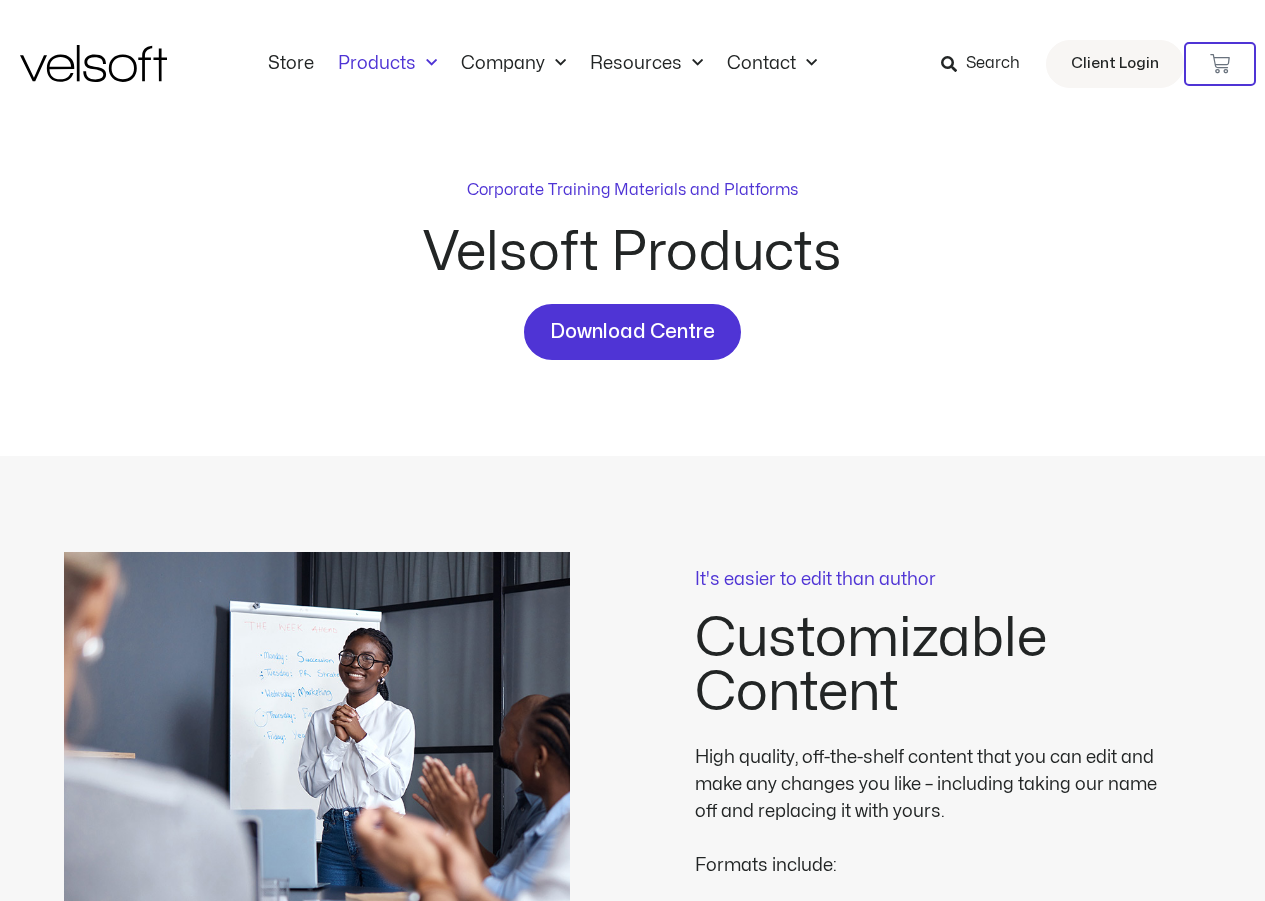 click 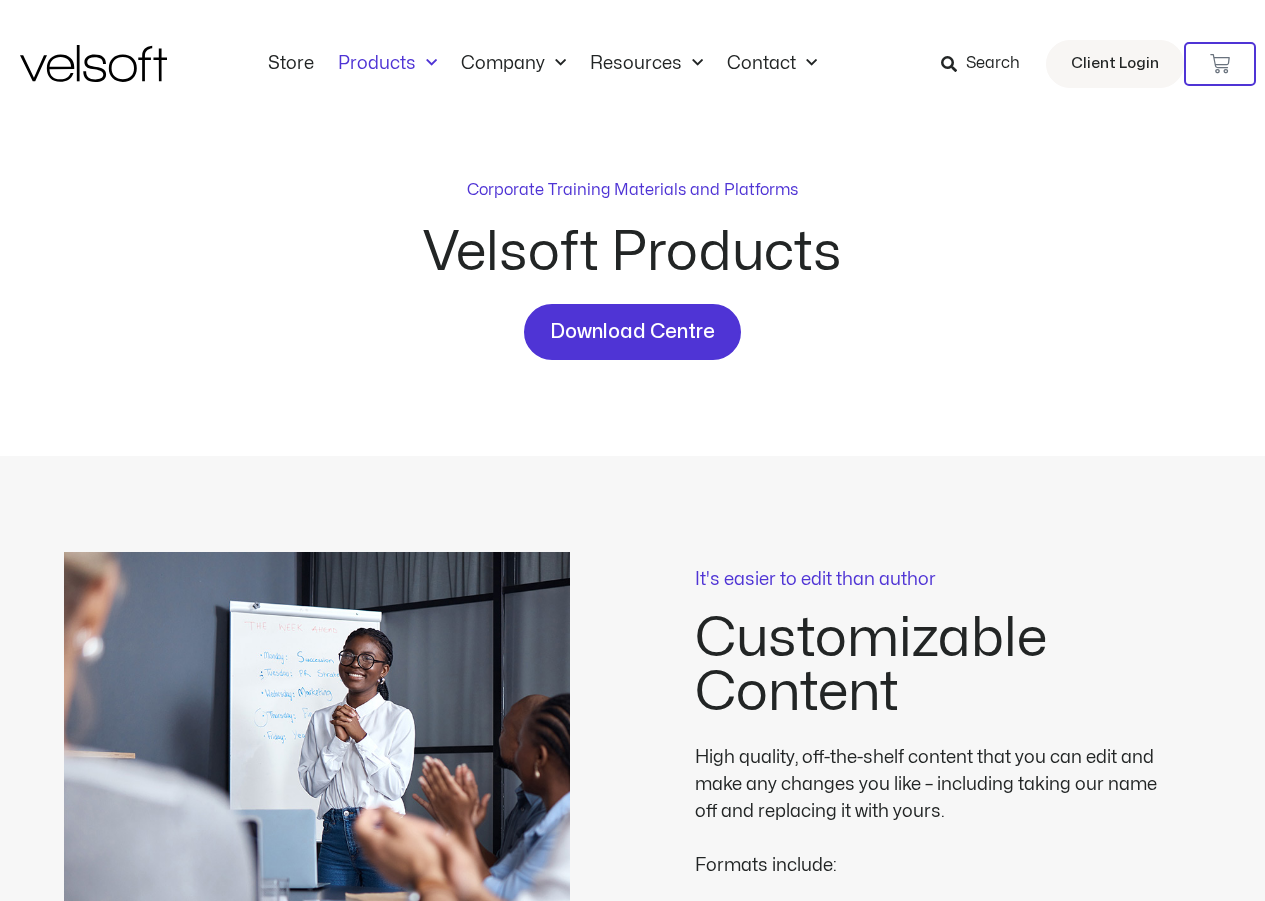 scroll, scrollTop: 0, scrollLeft: 0, axis: both 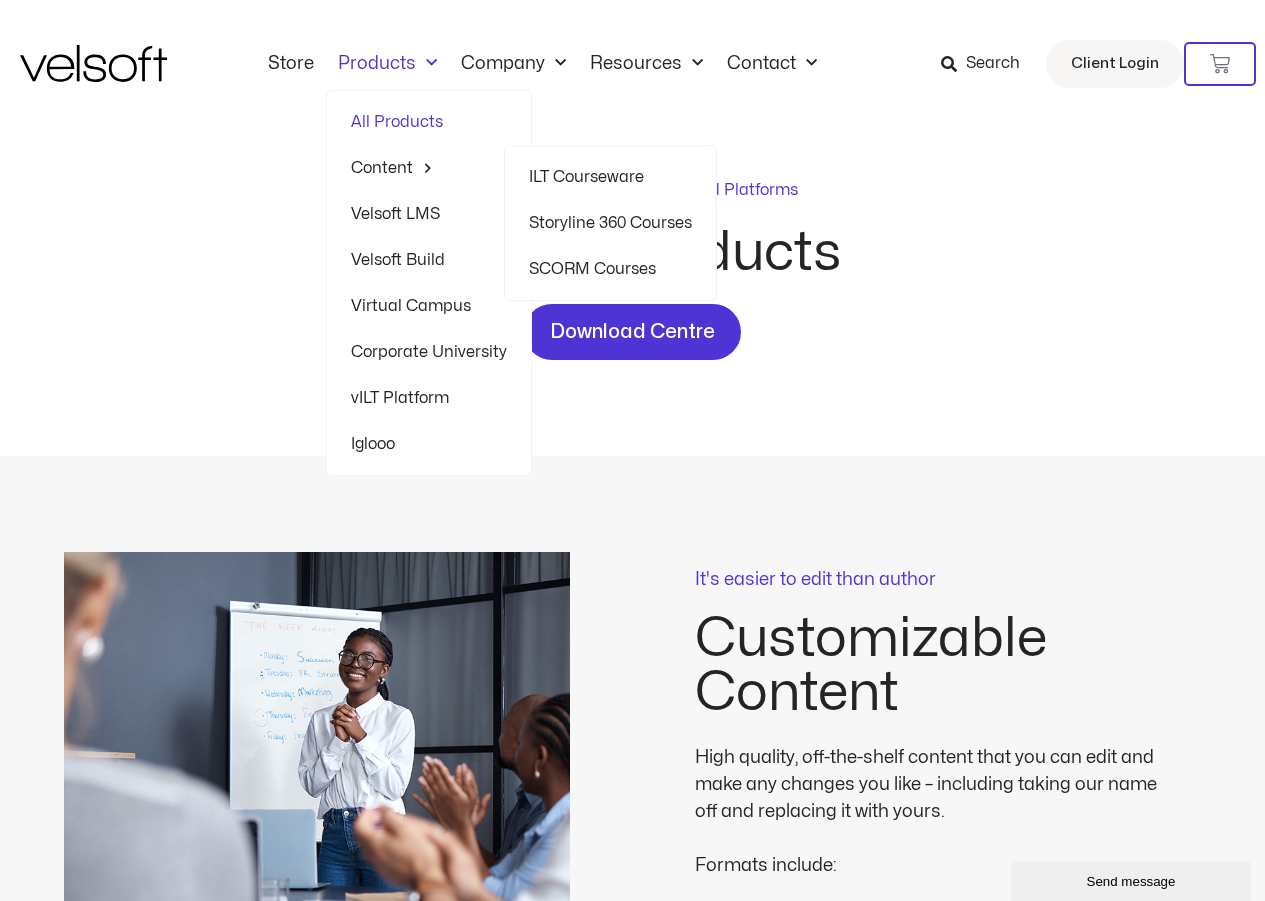 click on "ILT Courseware" 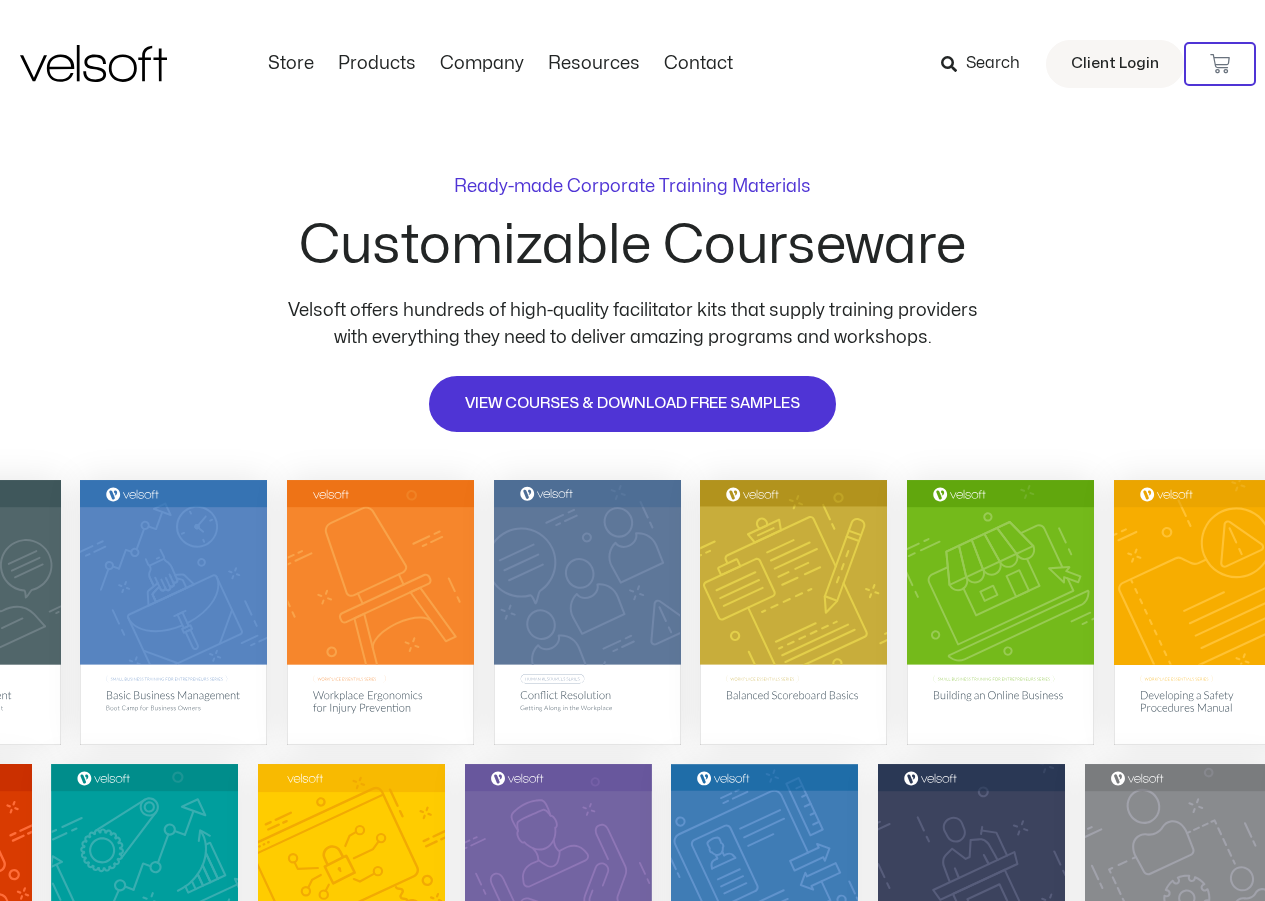 scroll, scrollTop: 0, scrollLeft: 0, axis: both 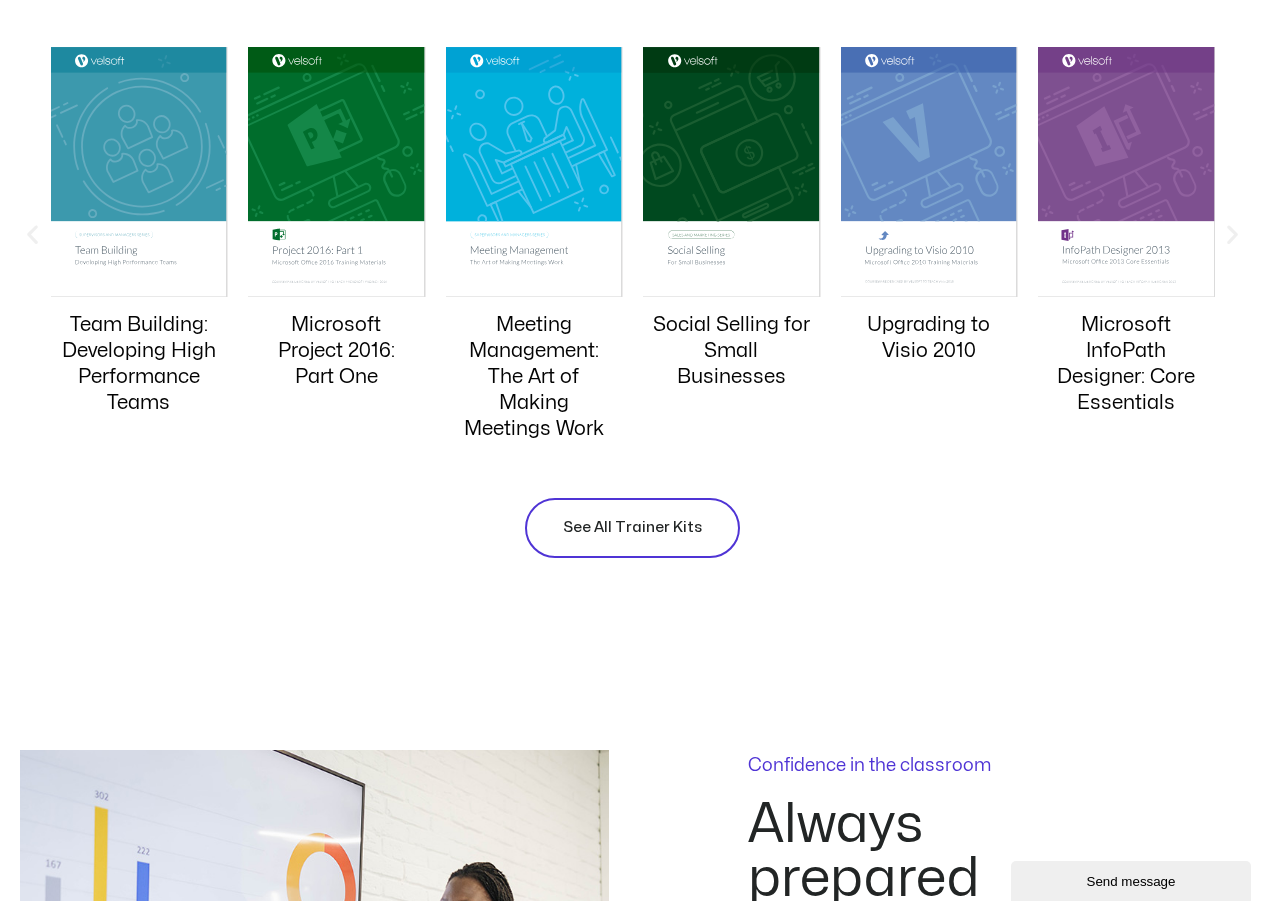 click on "See All Trainer Kits" at bounding box center [632, 528] 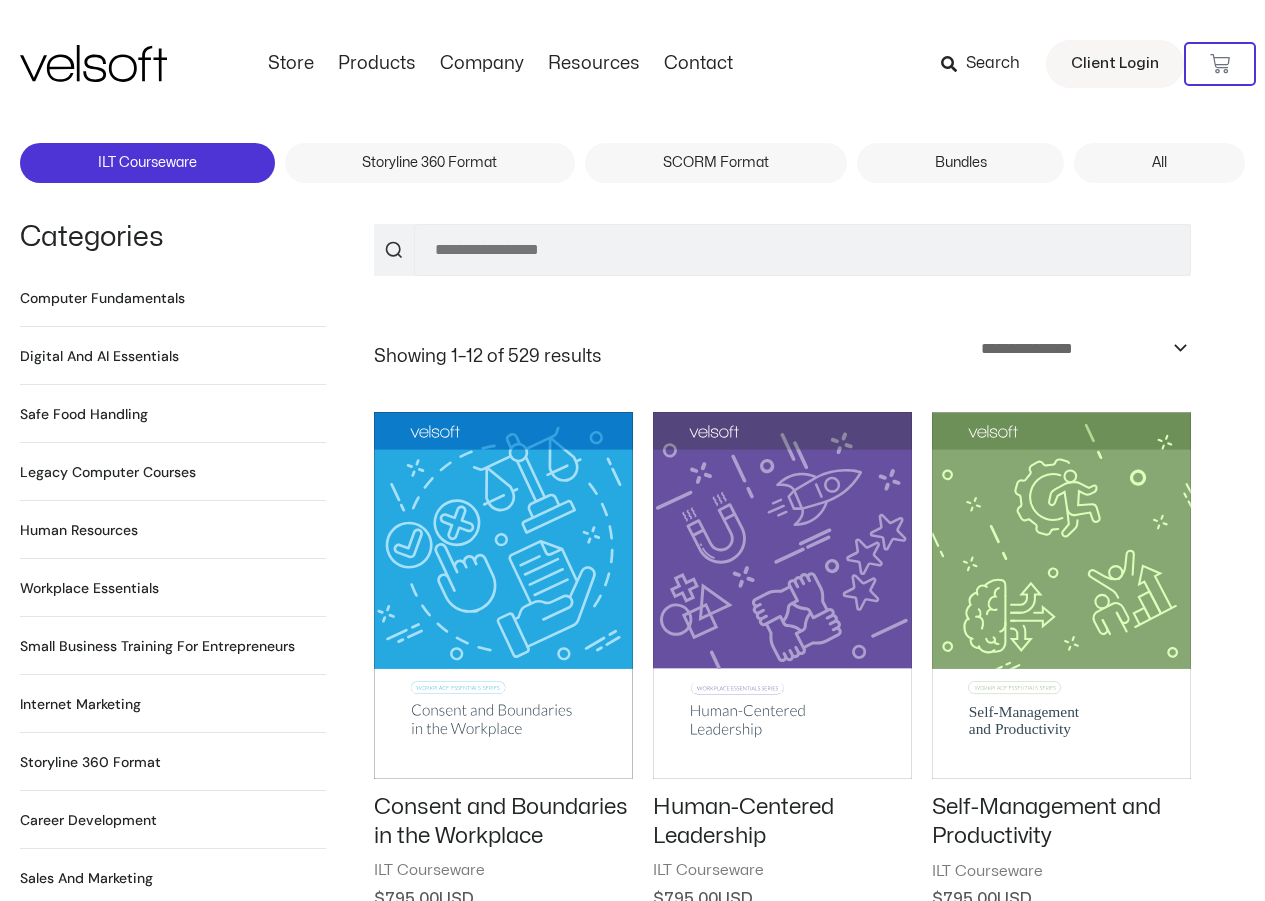 scroll, scrollTop: 0, scrollLeft: 0, axis: both 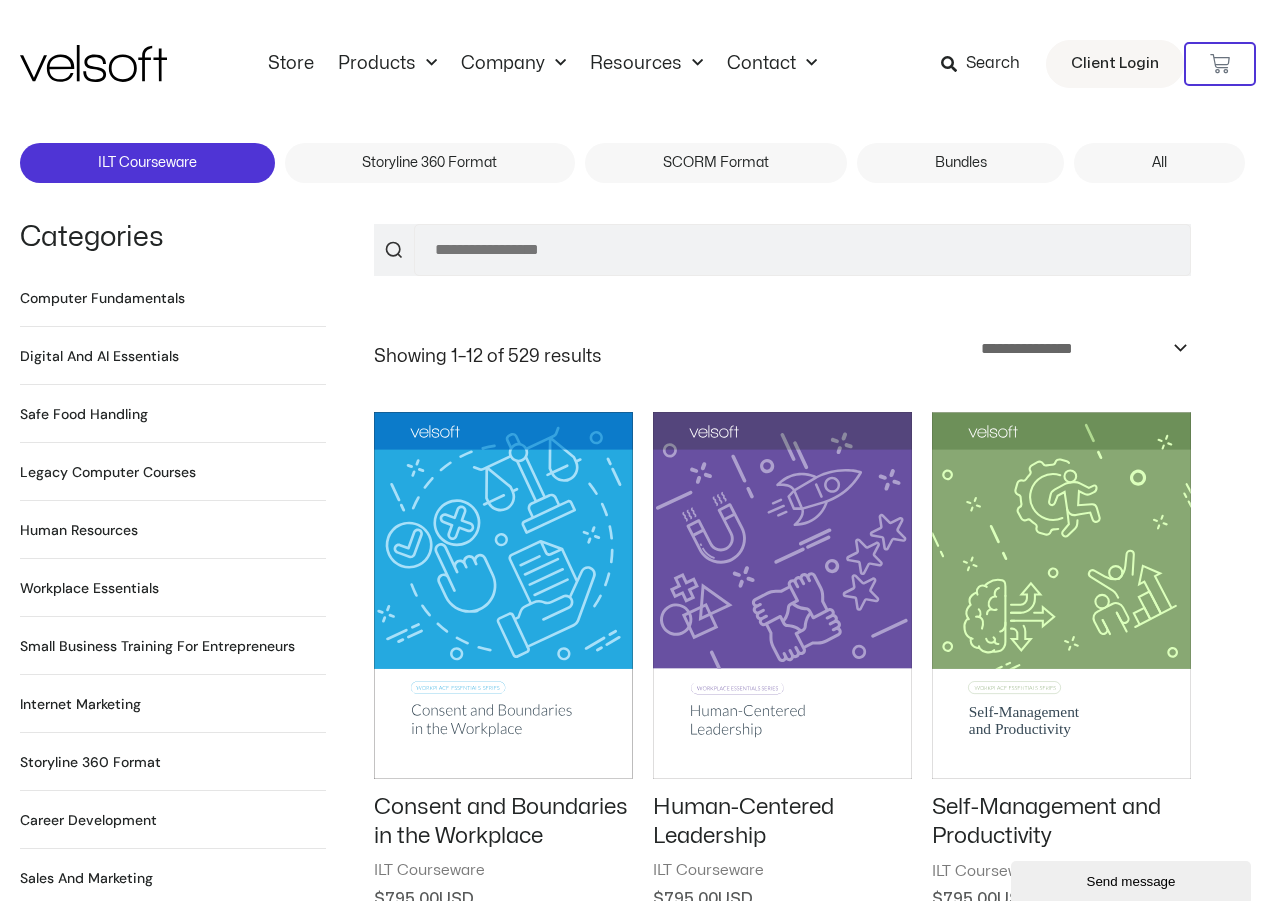 click on "Small Business Training for Entrepreneurs 22 Products" at bounding box center [157, 646] 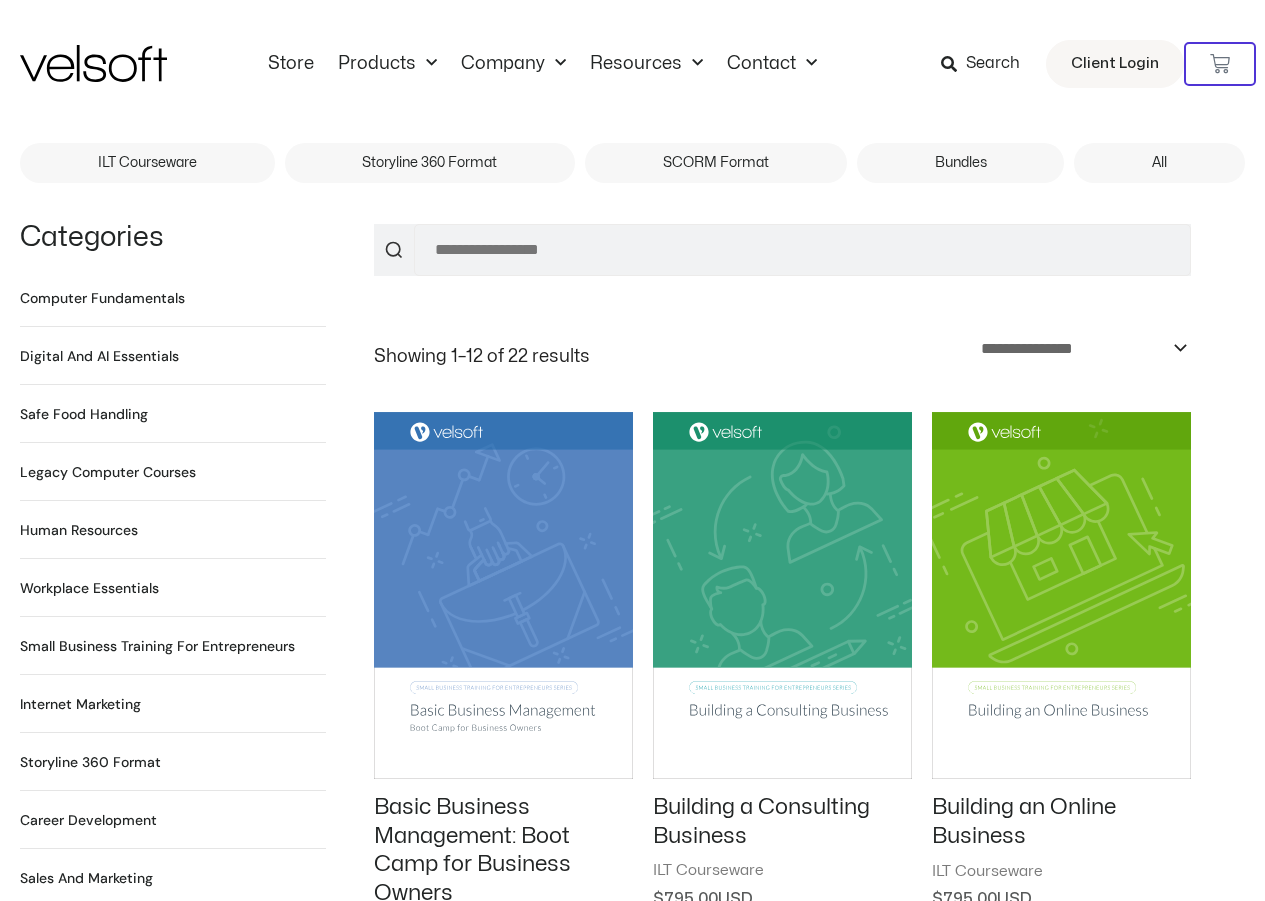 scroll, scrollTop: 0, scrollLeft: 0, axis: both 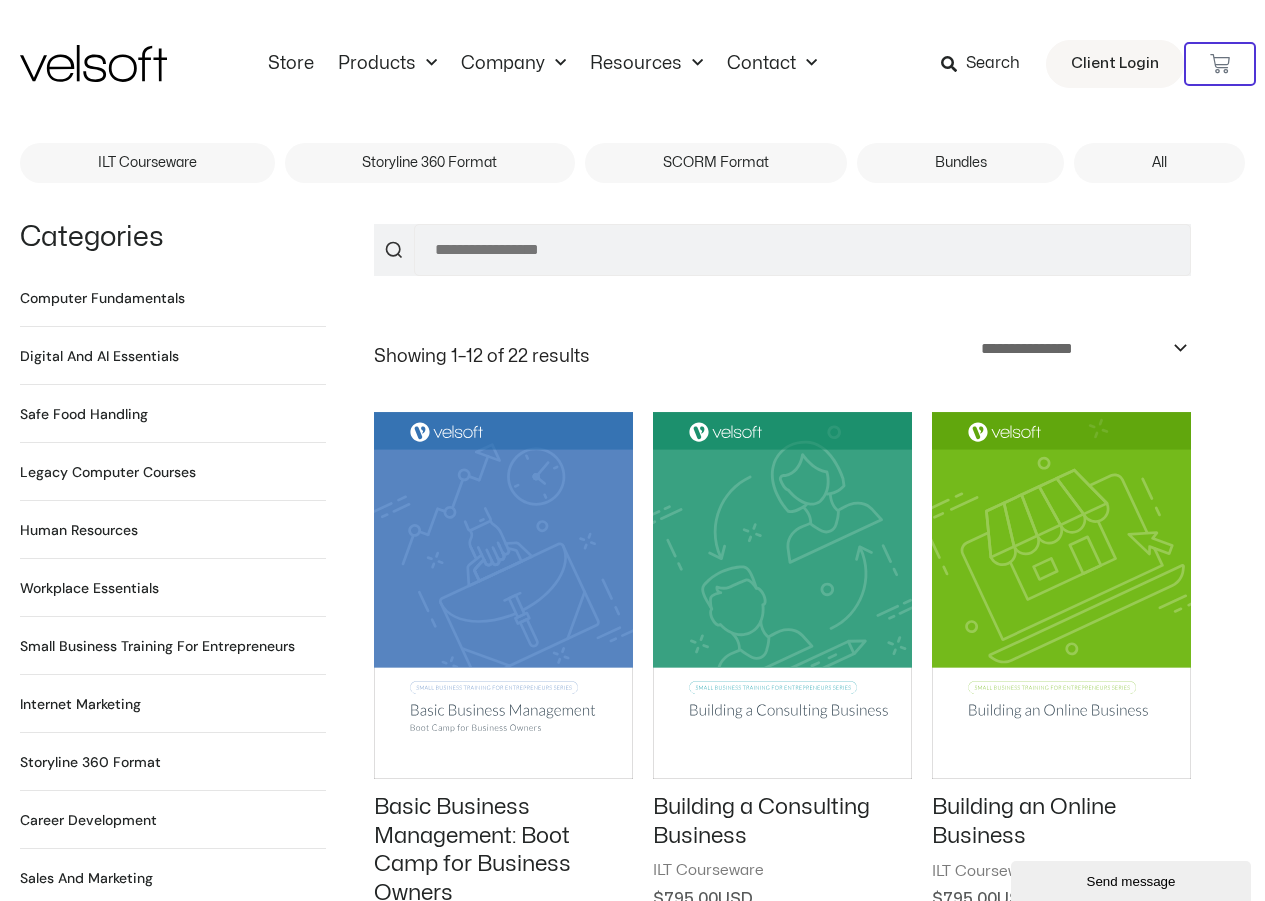 click on "Digital and AI Essentials 20 Products" at bounding box center [99, 356] 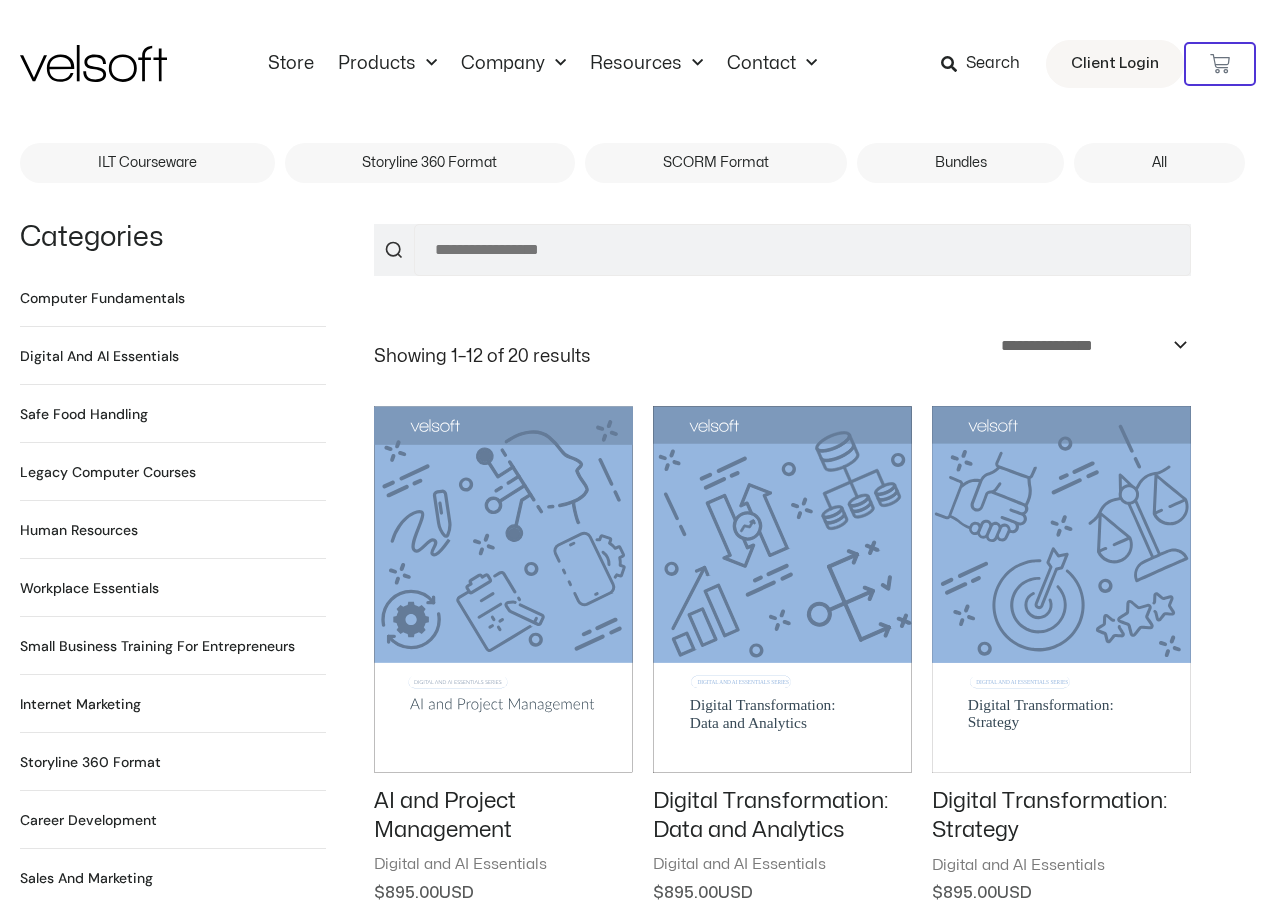 scroll, scrollTop: 0, scrollLeft: 0, axis: both 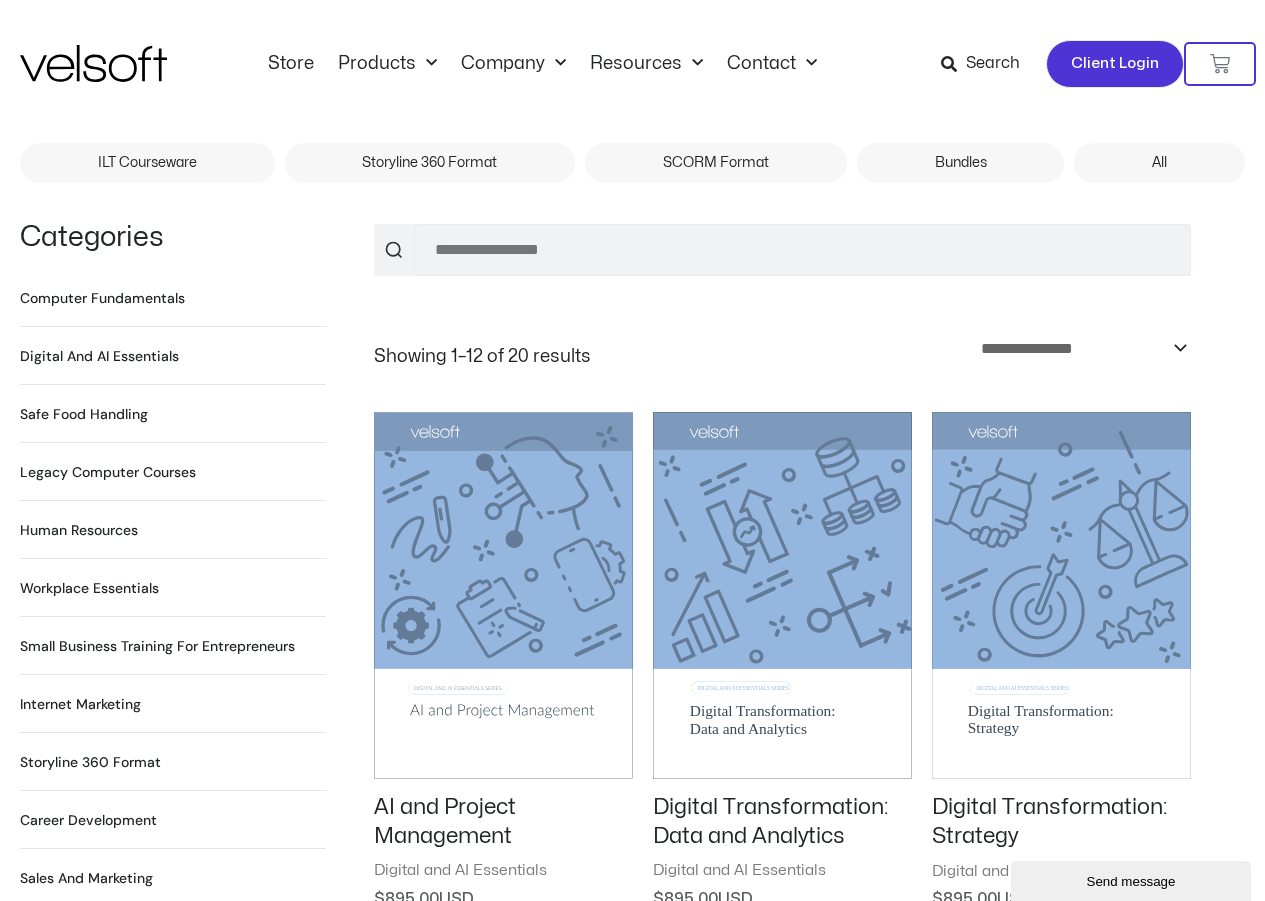 click on "Client Login" at bounding box center (1115, 64) 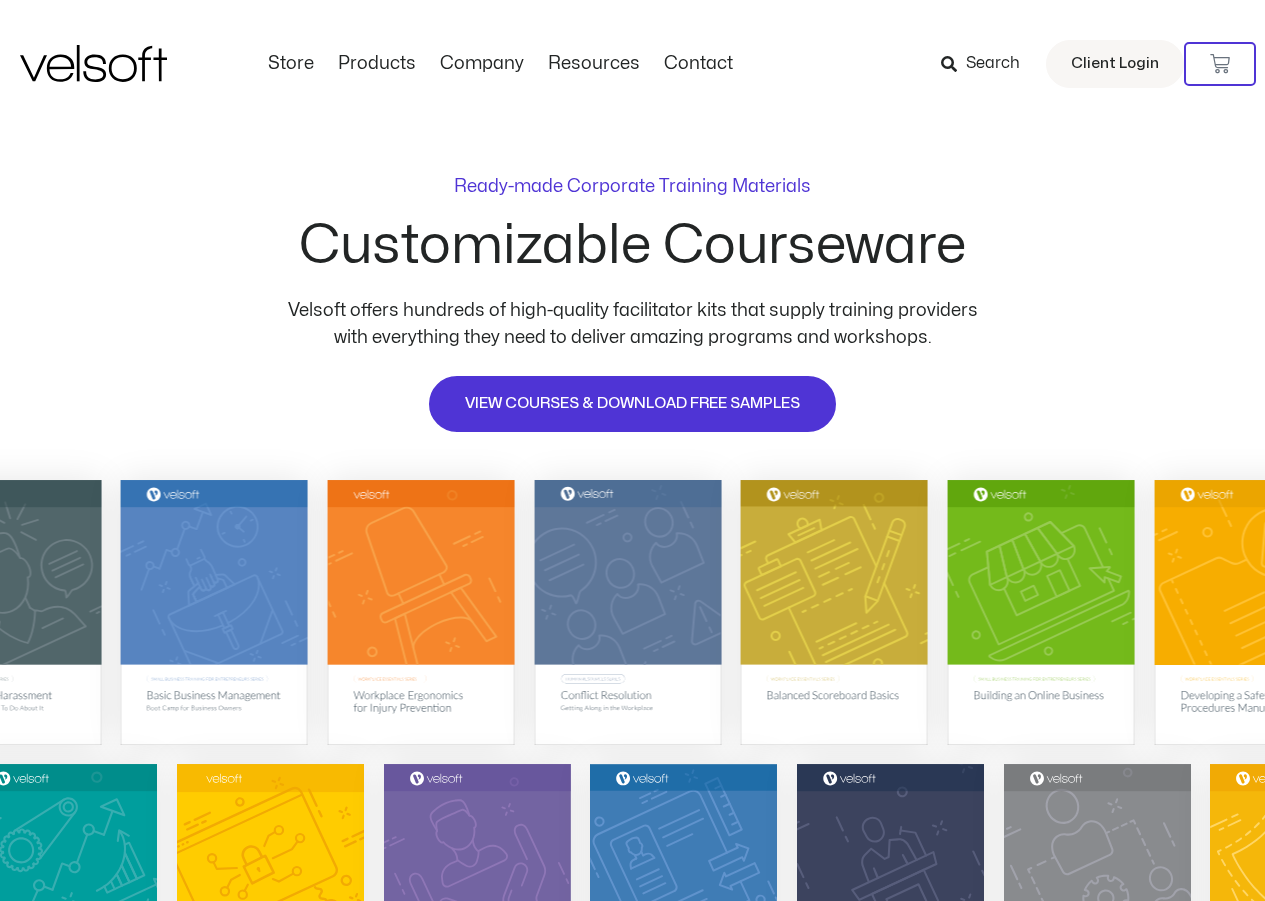 scroll, scrollTop: 0, scrollLeft: 0, axis: both 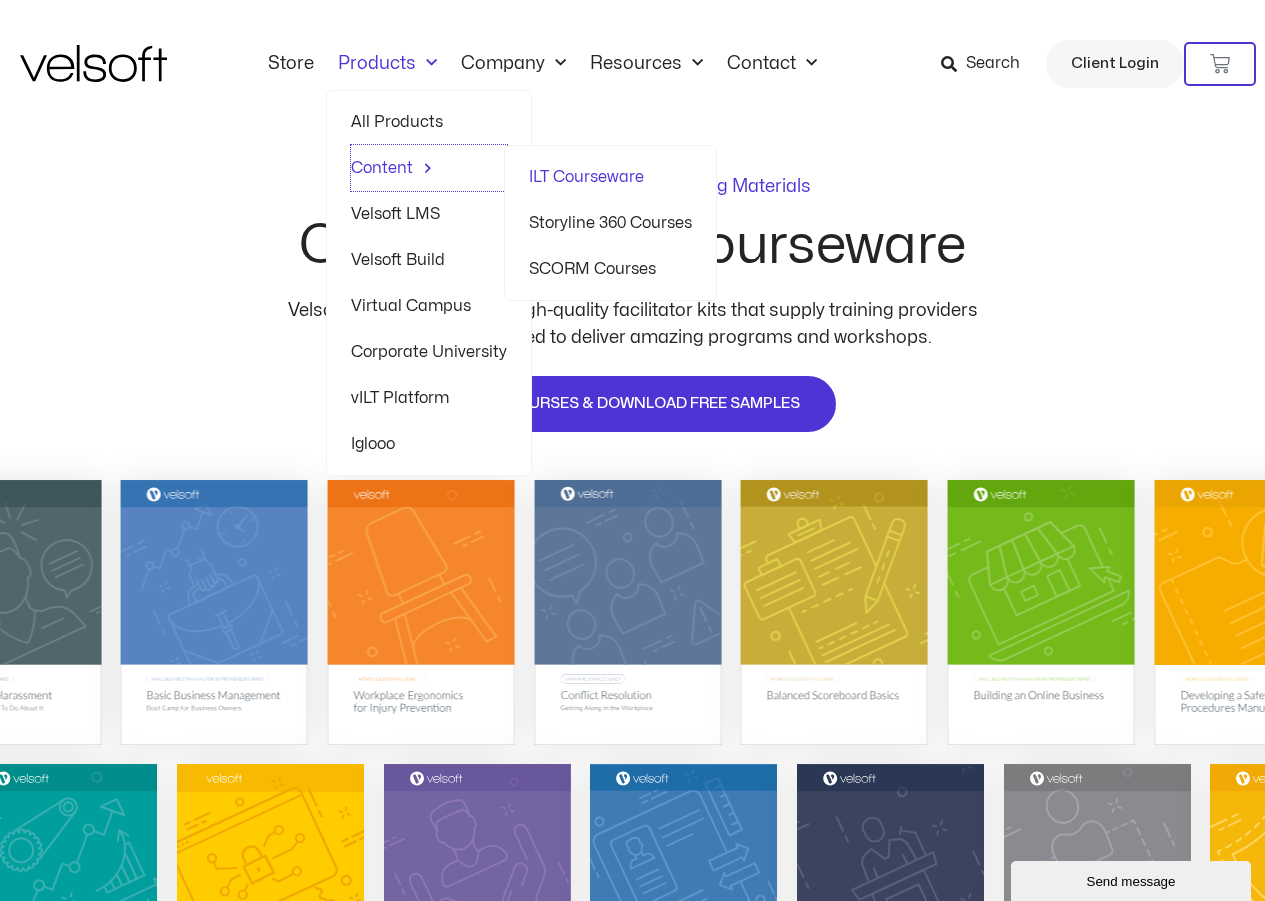 drag, startPoint x: 424, startPoint y: 167, endPoint x: 424, endPoint y: 142, distance: 25 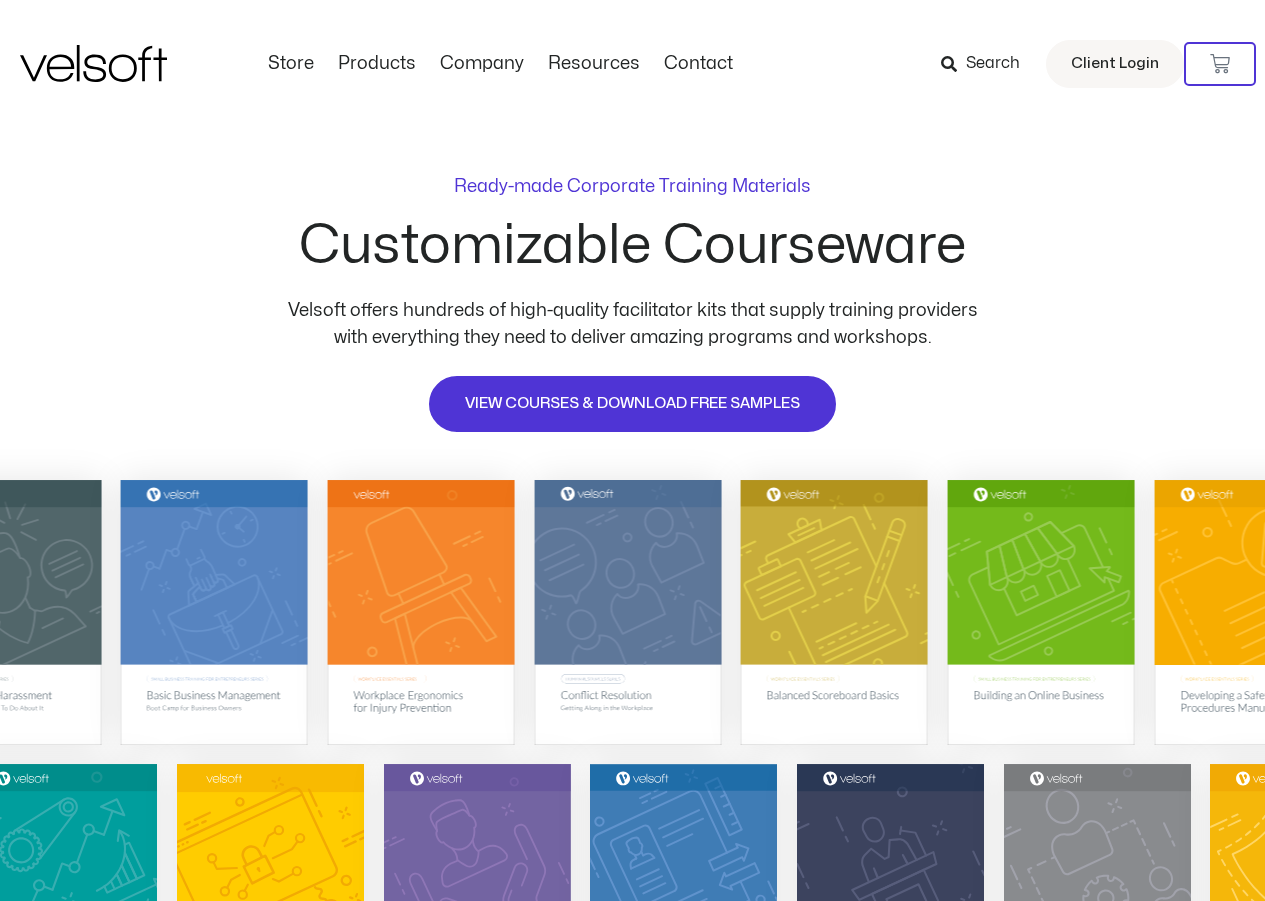 scroll, scrollTop: 0, scrollLeft: 0, axis: both 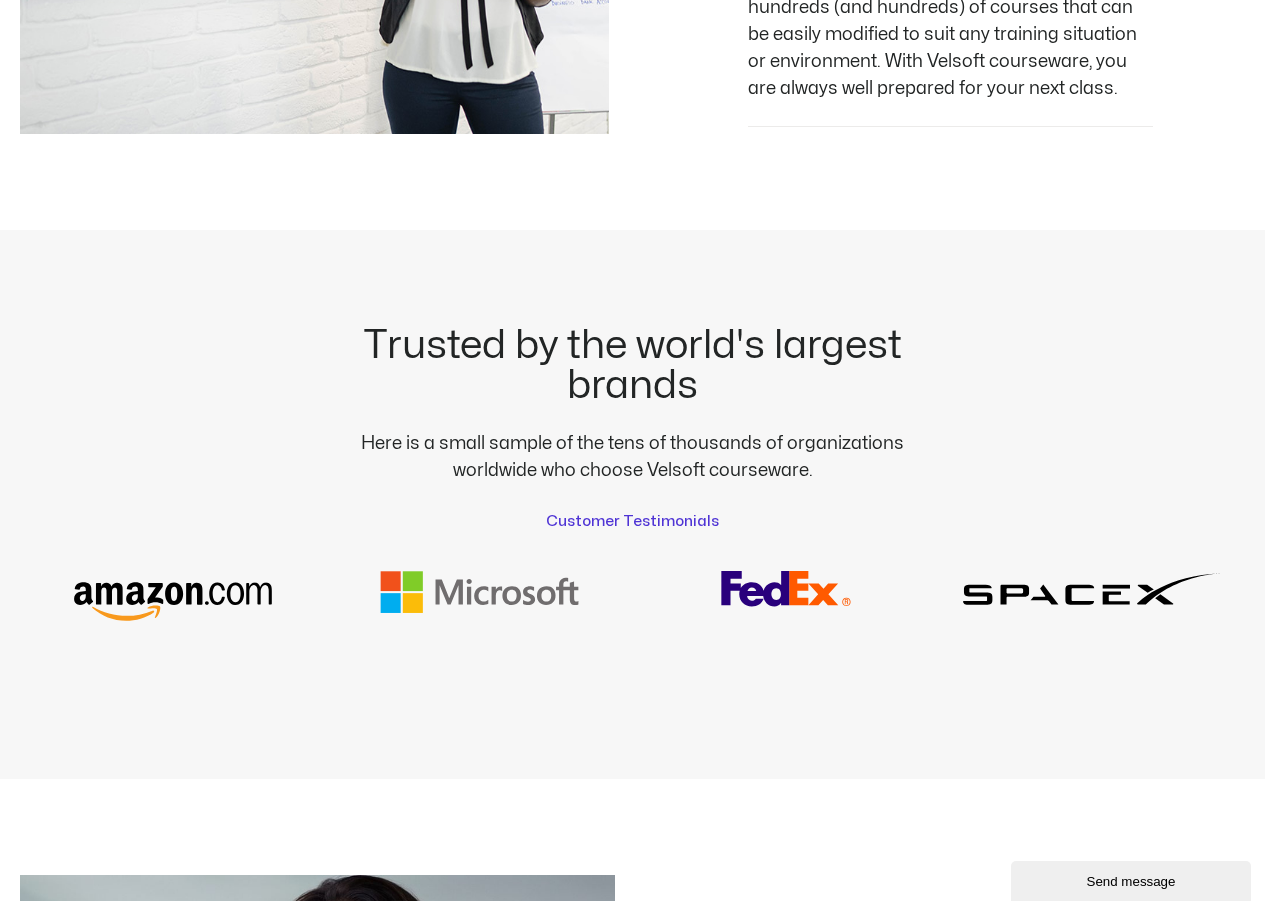 click on "Customer Testimonials" at bounding box center (632, 522) 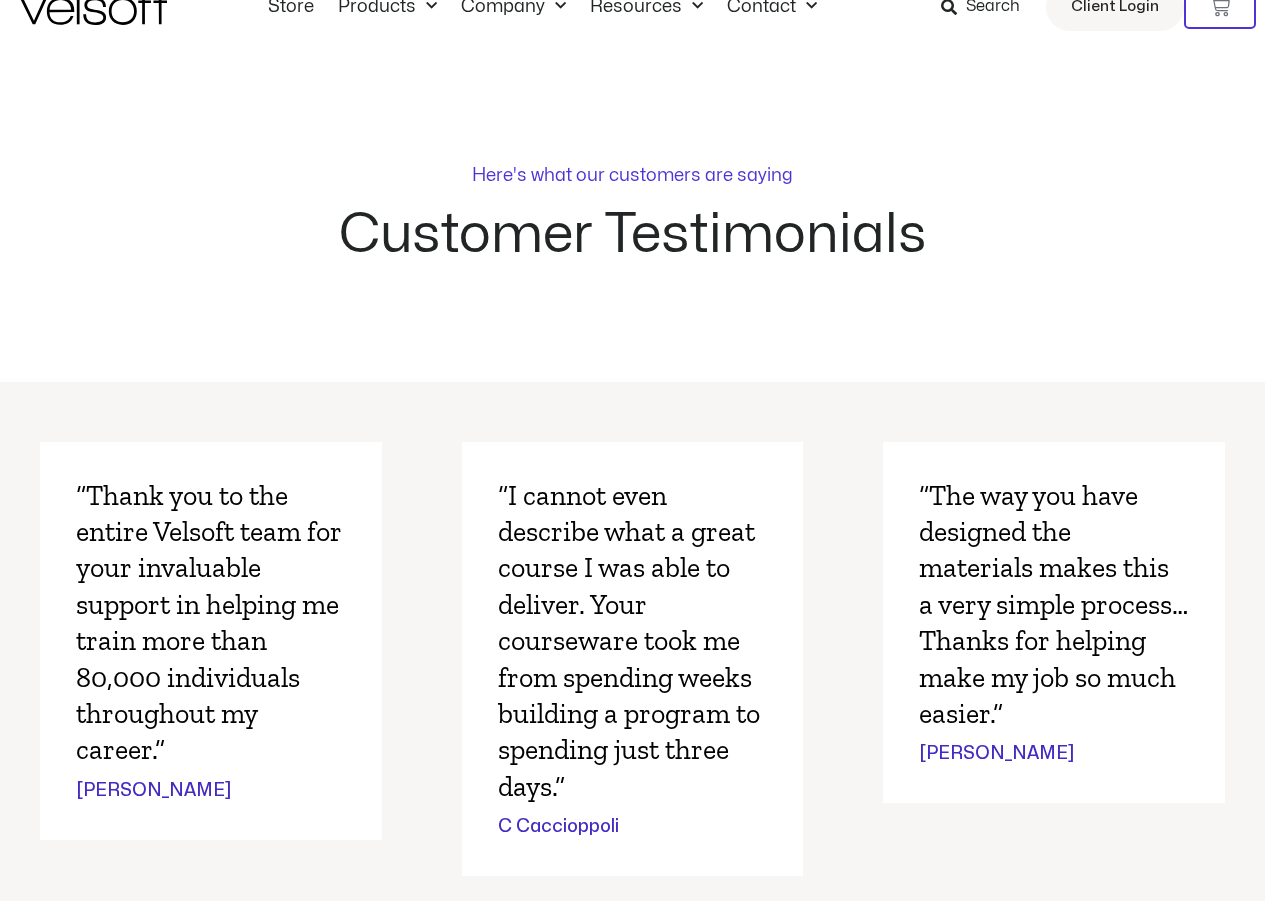 scroll, scrollTop: 200, scrollLeft: 0, axis: vertical 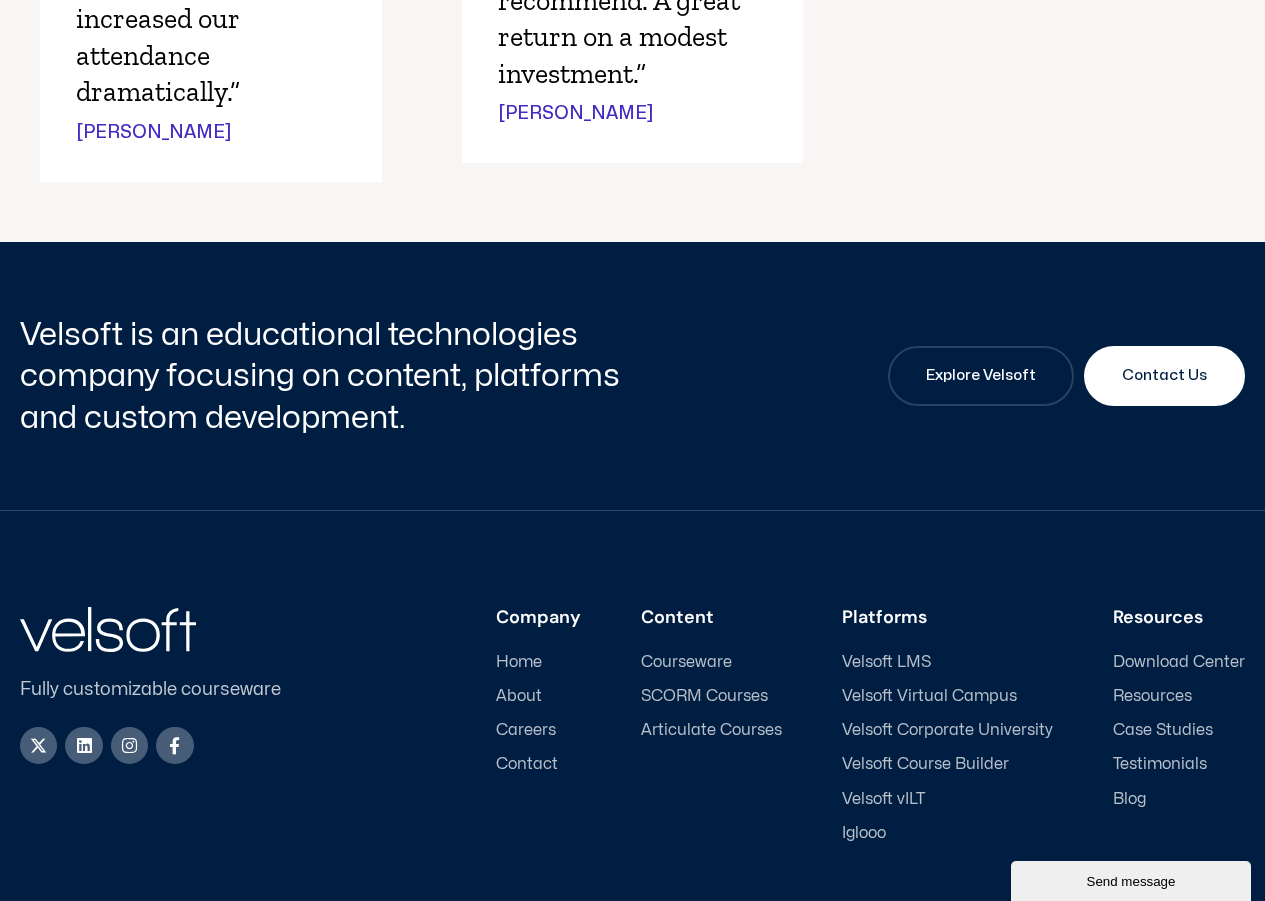 click on "SCORM Courses" at bounding box center (704, 696) 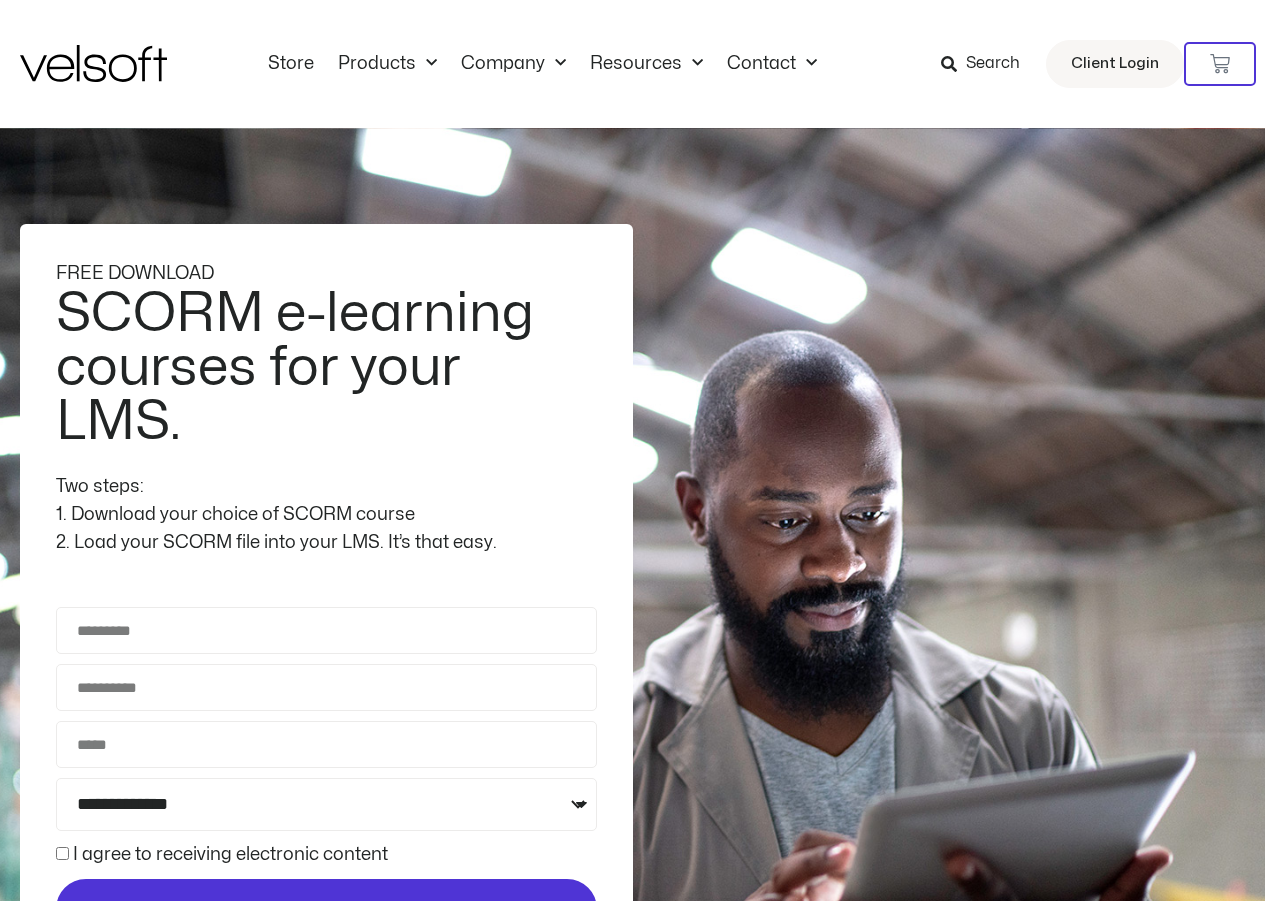 scroll, scrollTop: 0, scrollLeft: 0, axis: both 